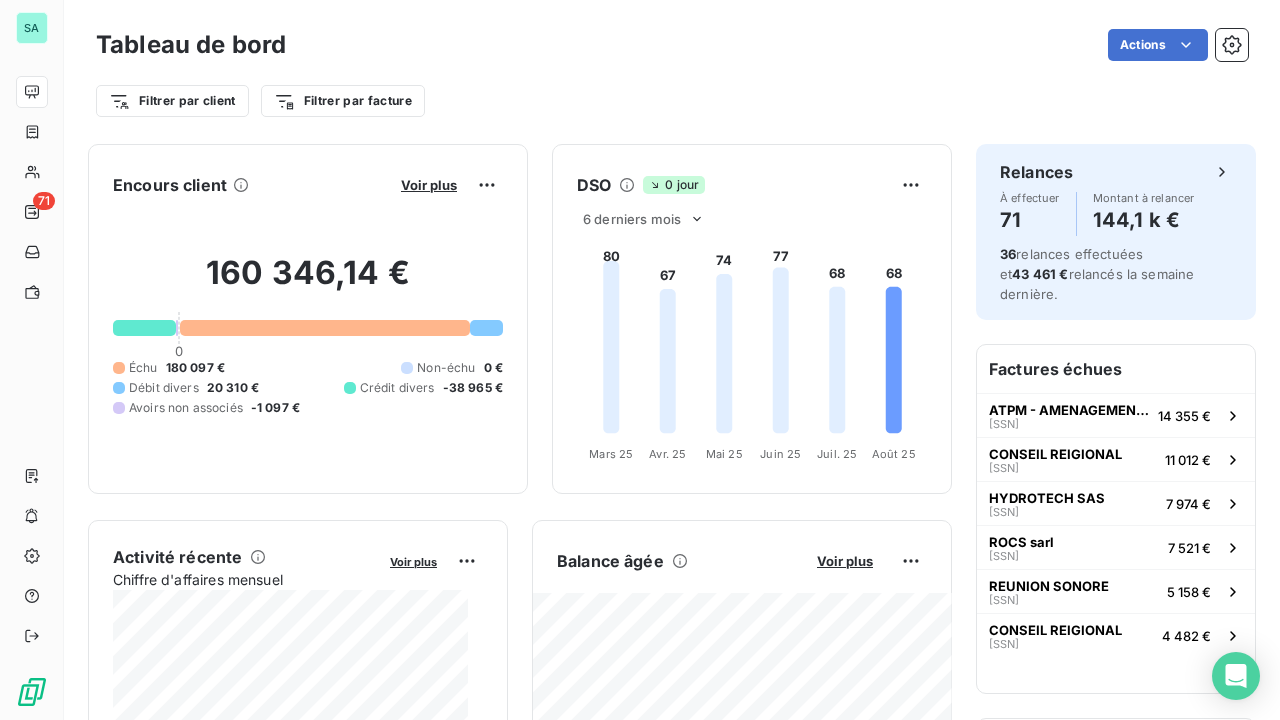 scroll, scrollTop: 0, scrollLeft: 0, axis: both 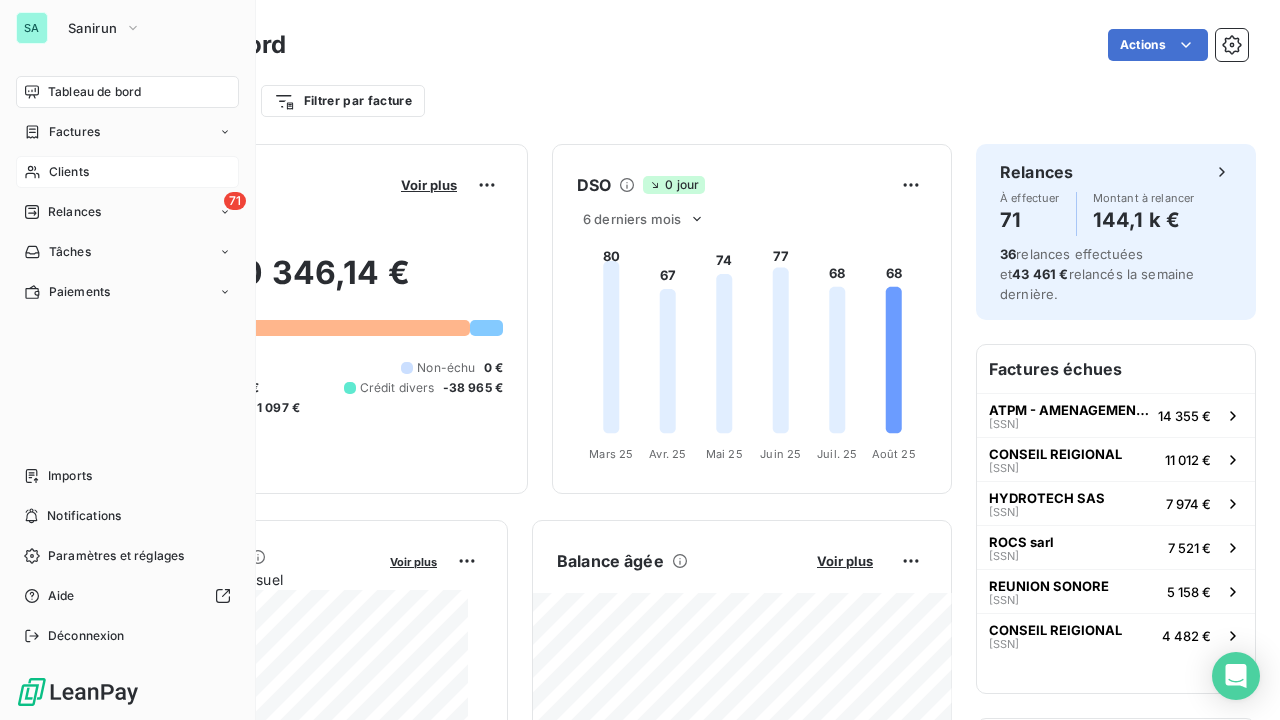 click 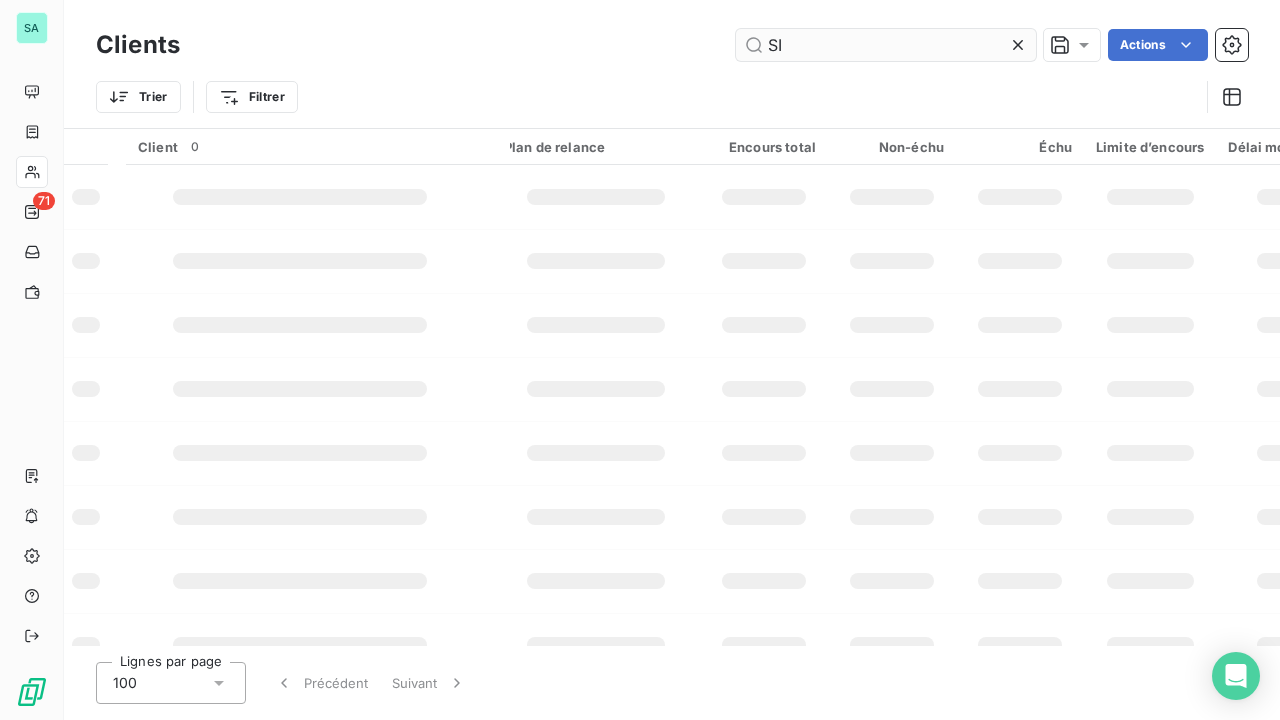 type on "S" 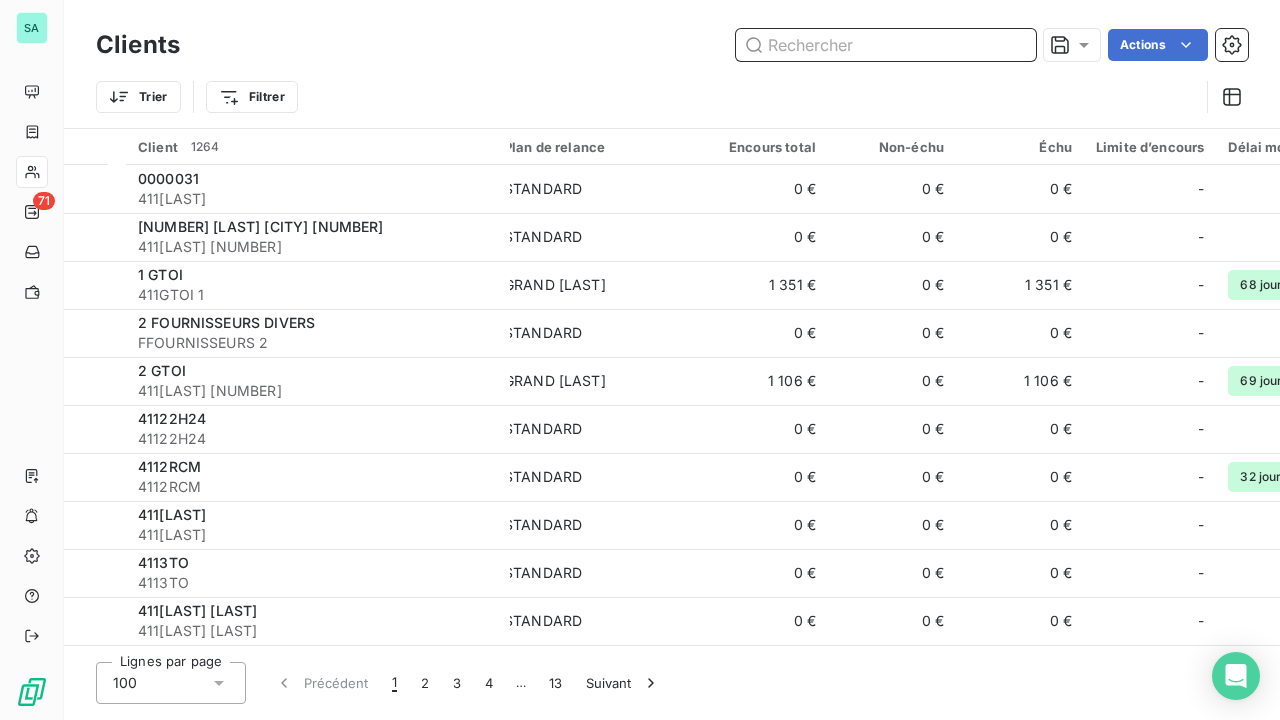 click at bounding box center [886, 45] 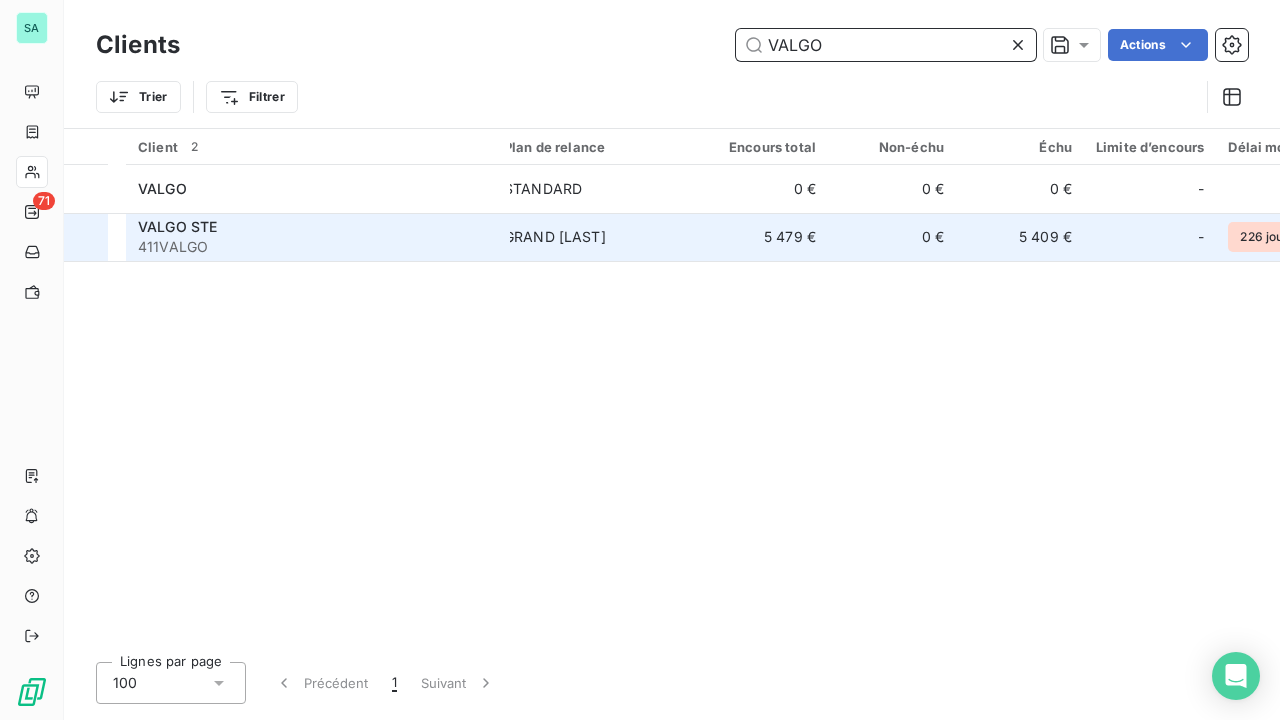 type on "VALGO" 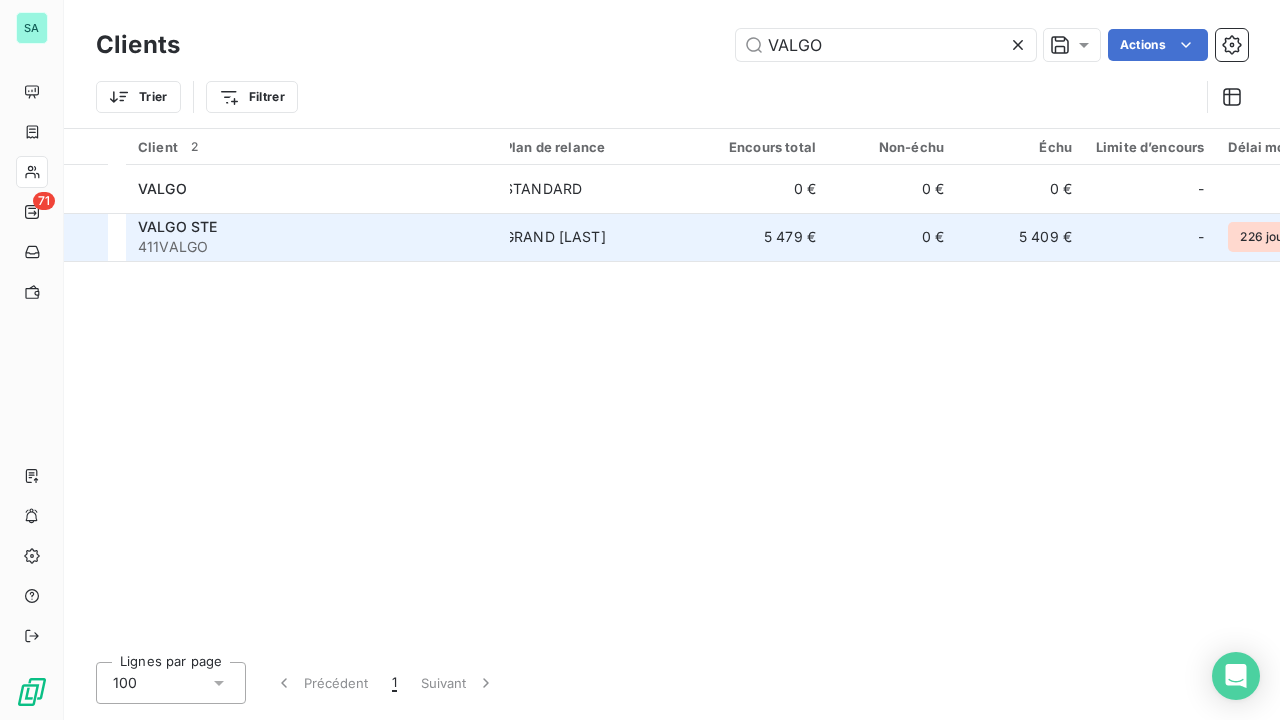 click on "GRAND [LAST]" at bounding box center (555, 237) 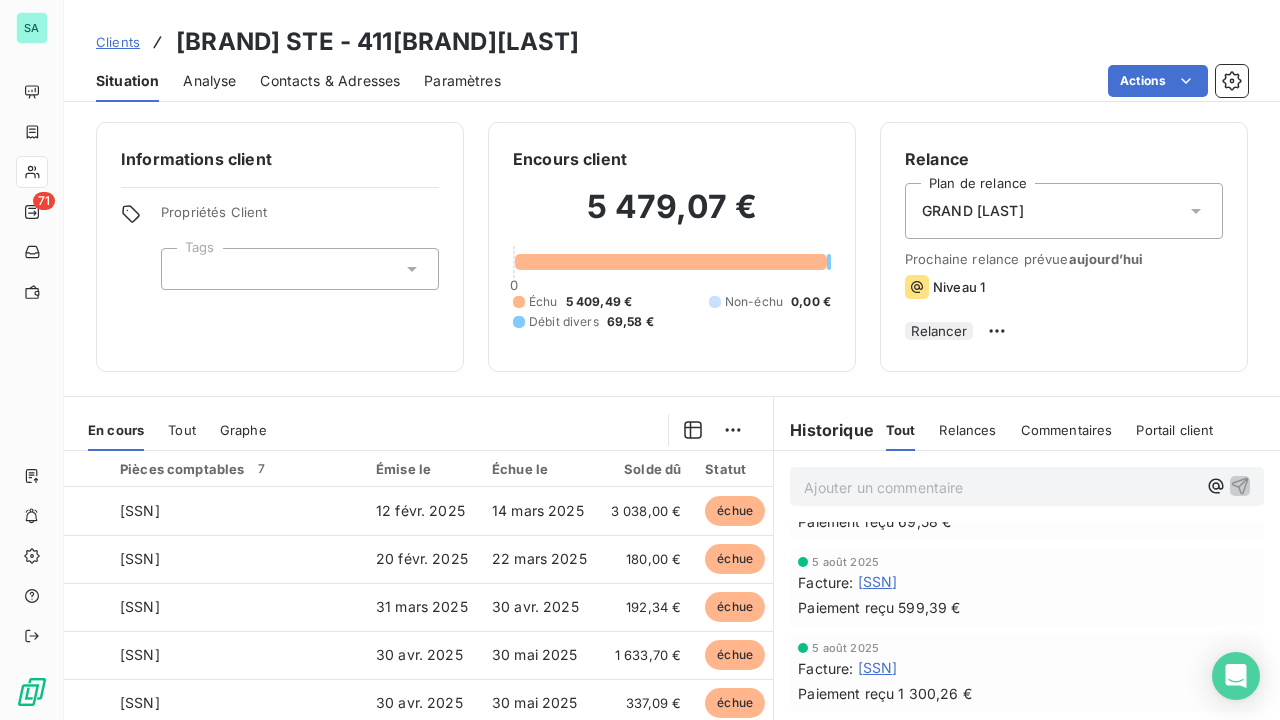 scroll, scrollTop: 0, scrollLeft: 0, axis: both 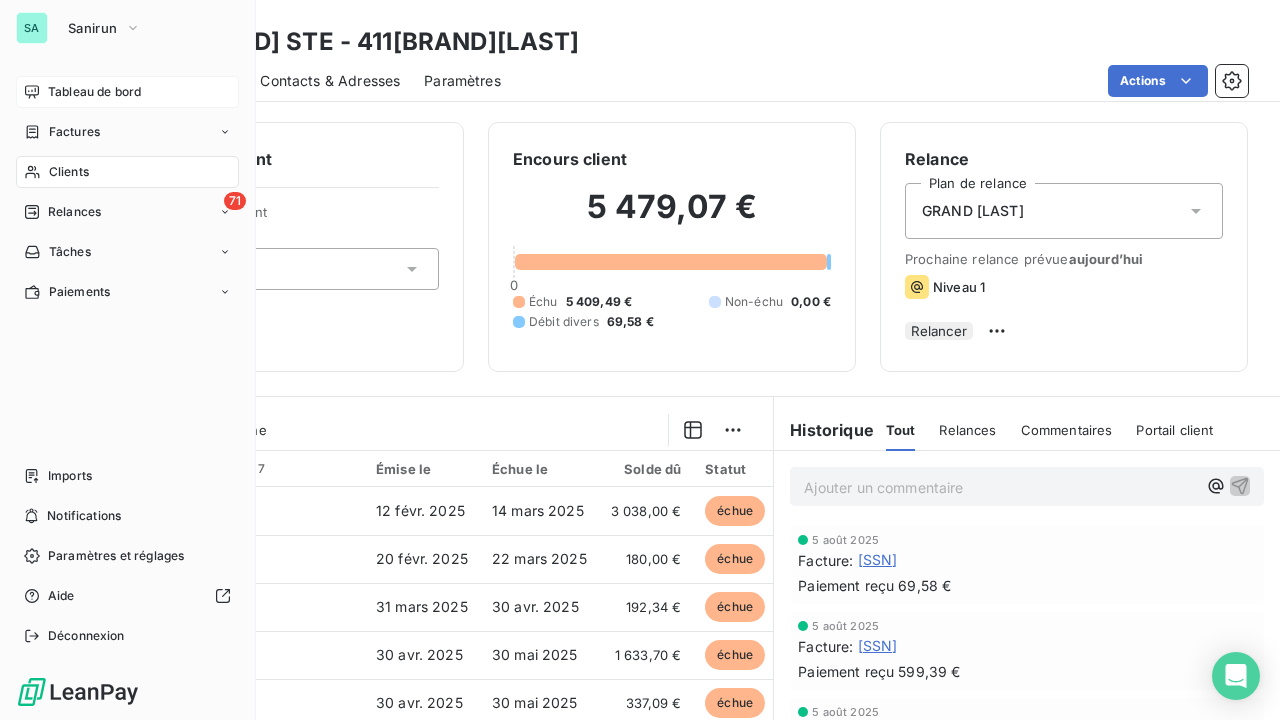 click on "Tableau de bord" at bounding box center [94, 92] 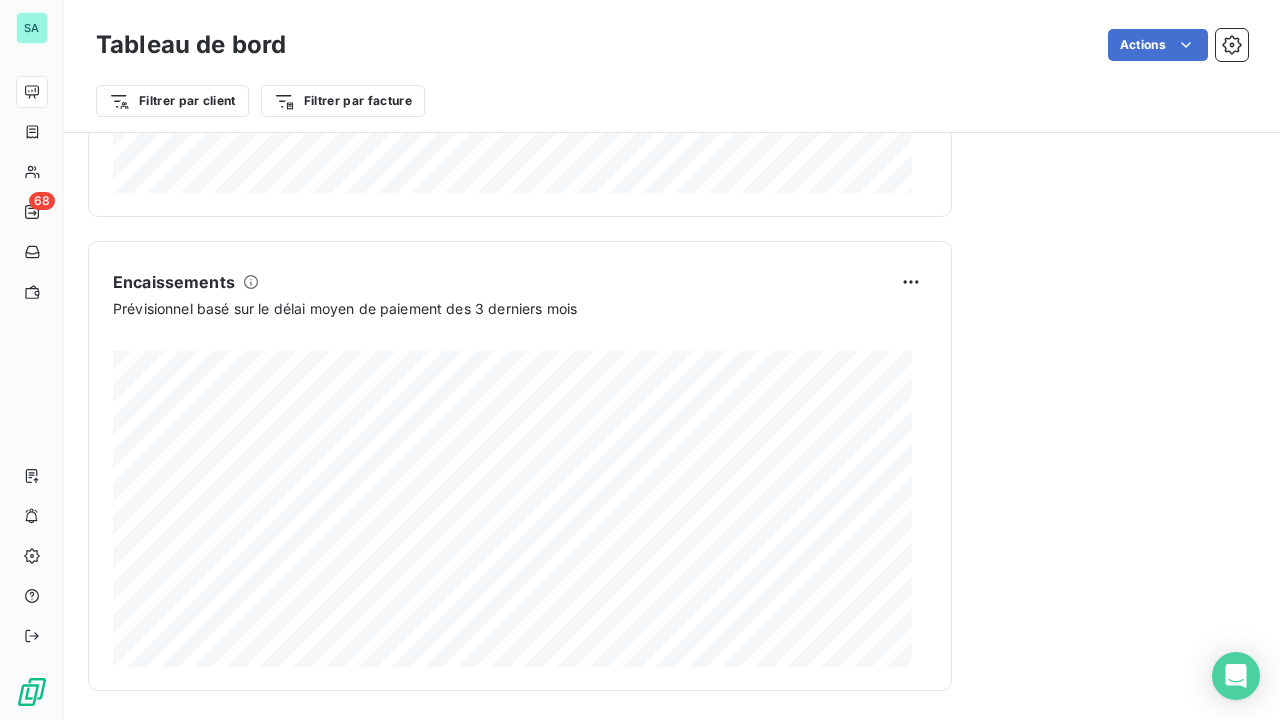 scroll, scrollTop: 1229, scrollLeft: 0, axis: vertical 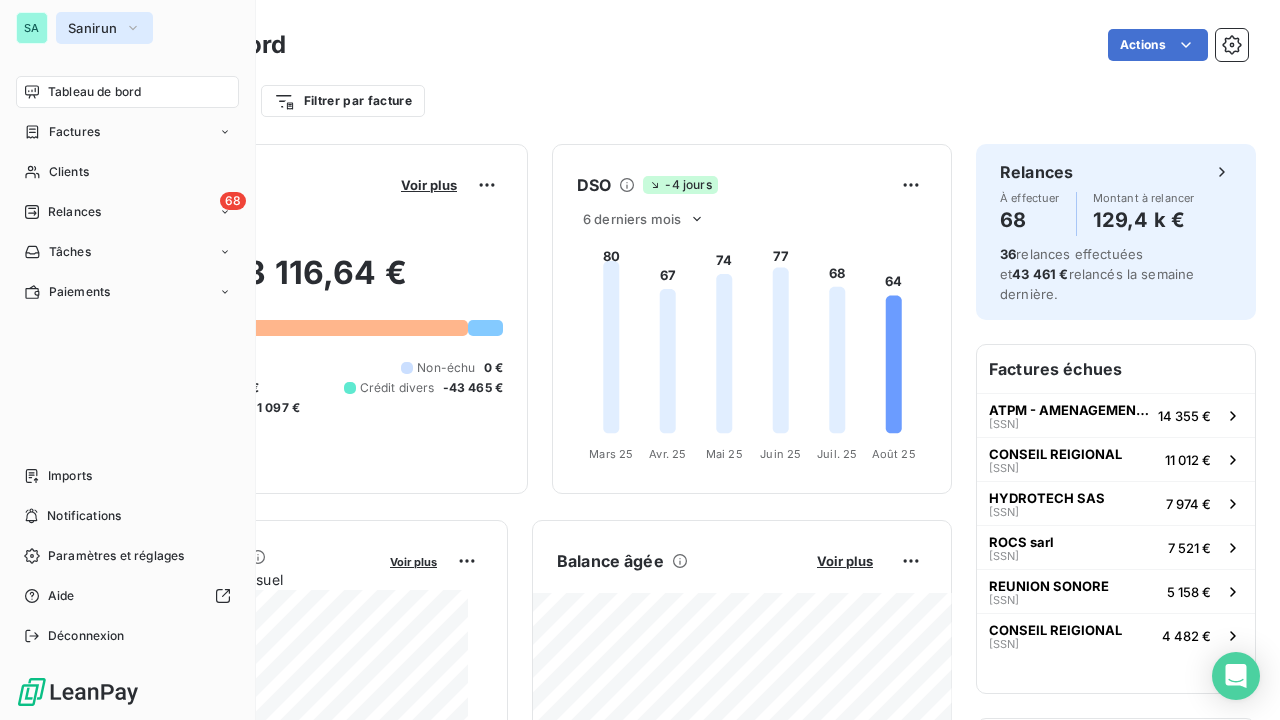 click on "Sanirun" at bounding box center (92, 28) 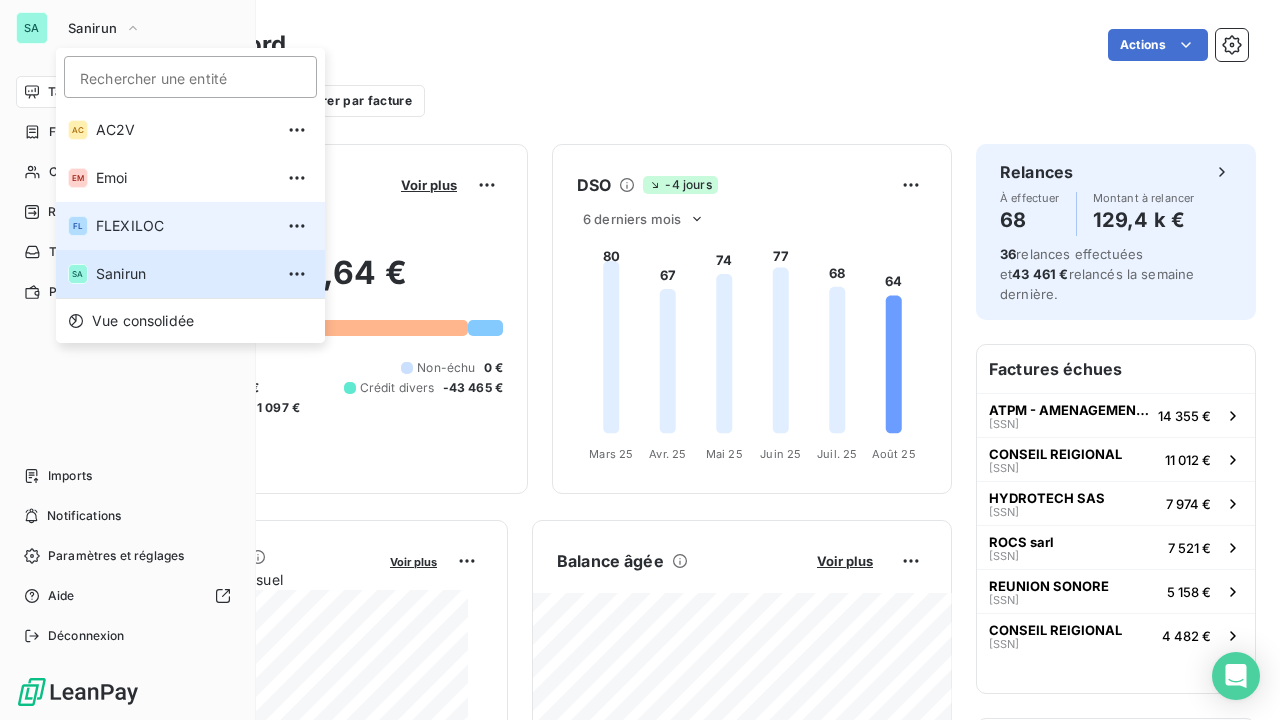 click on "FLEXILOC" at bounding box center [184, 226] 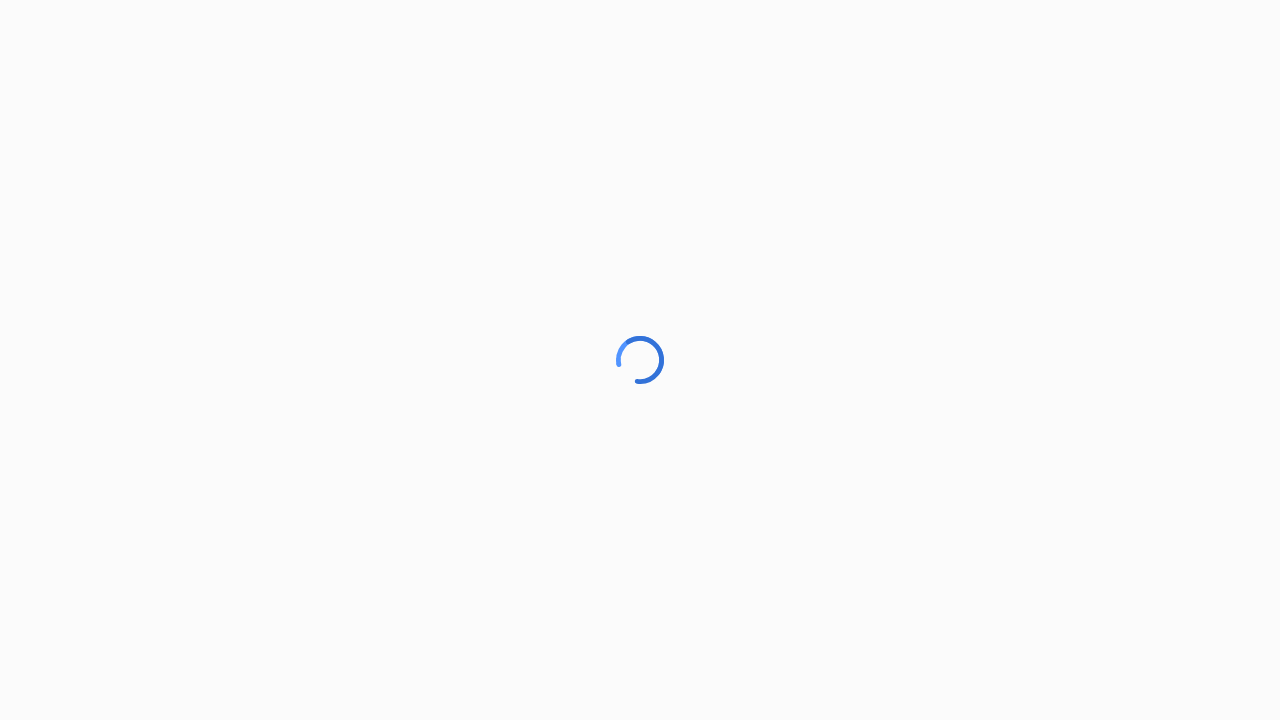 scroll, scrollTop: 0, scrollLeft: 0, axis: both 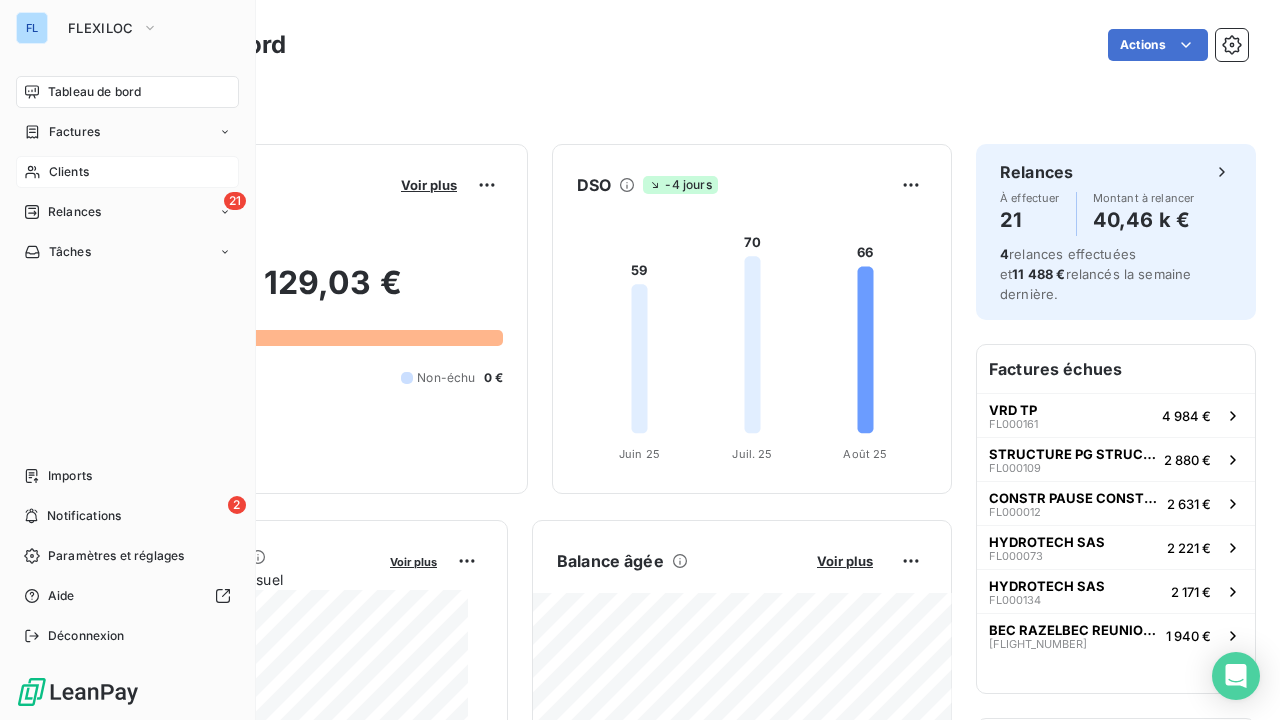 click on "Clients" at bounding box center [69, 172] 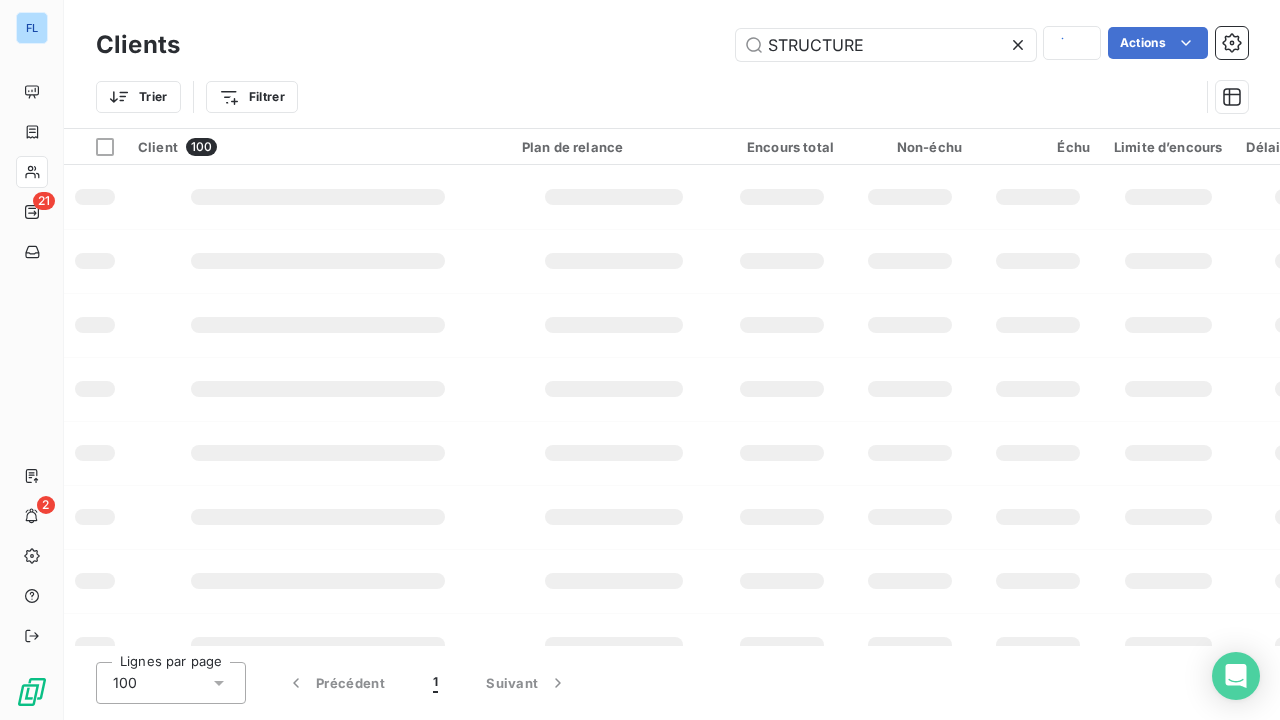 type 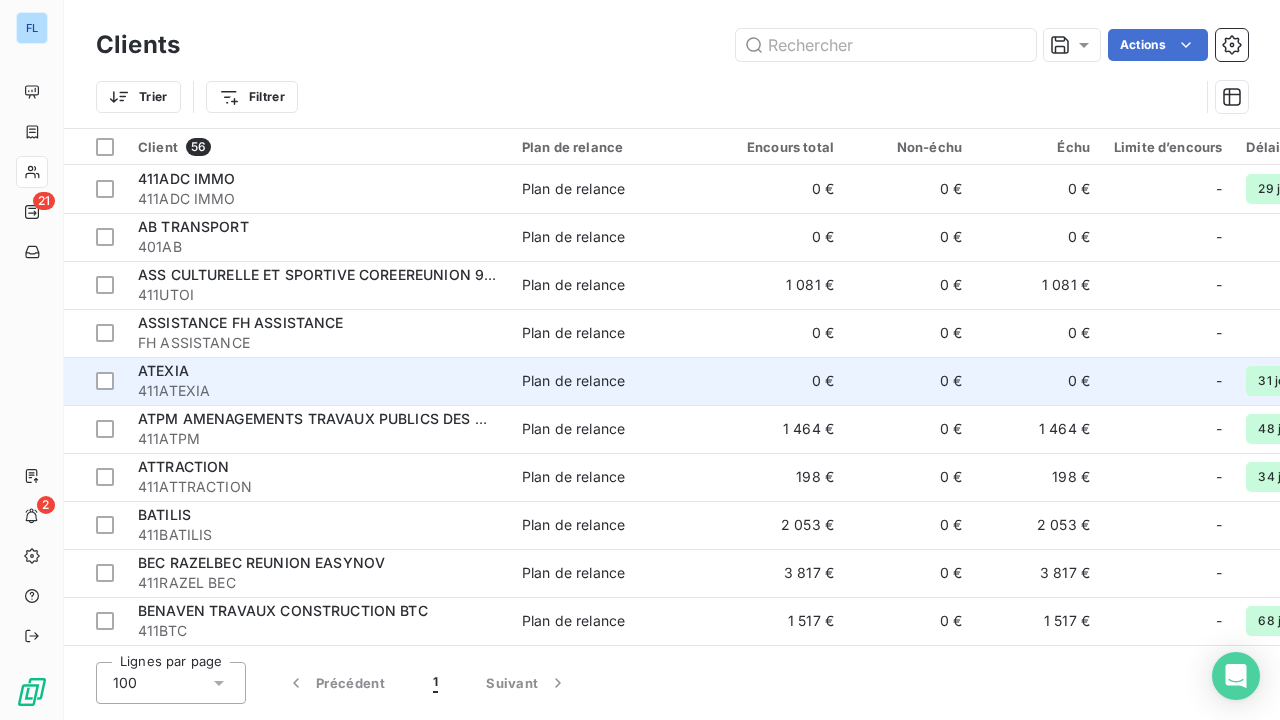 click on "ATEXIA" at bounding box center (318, 371) 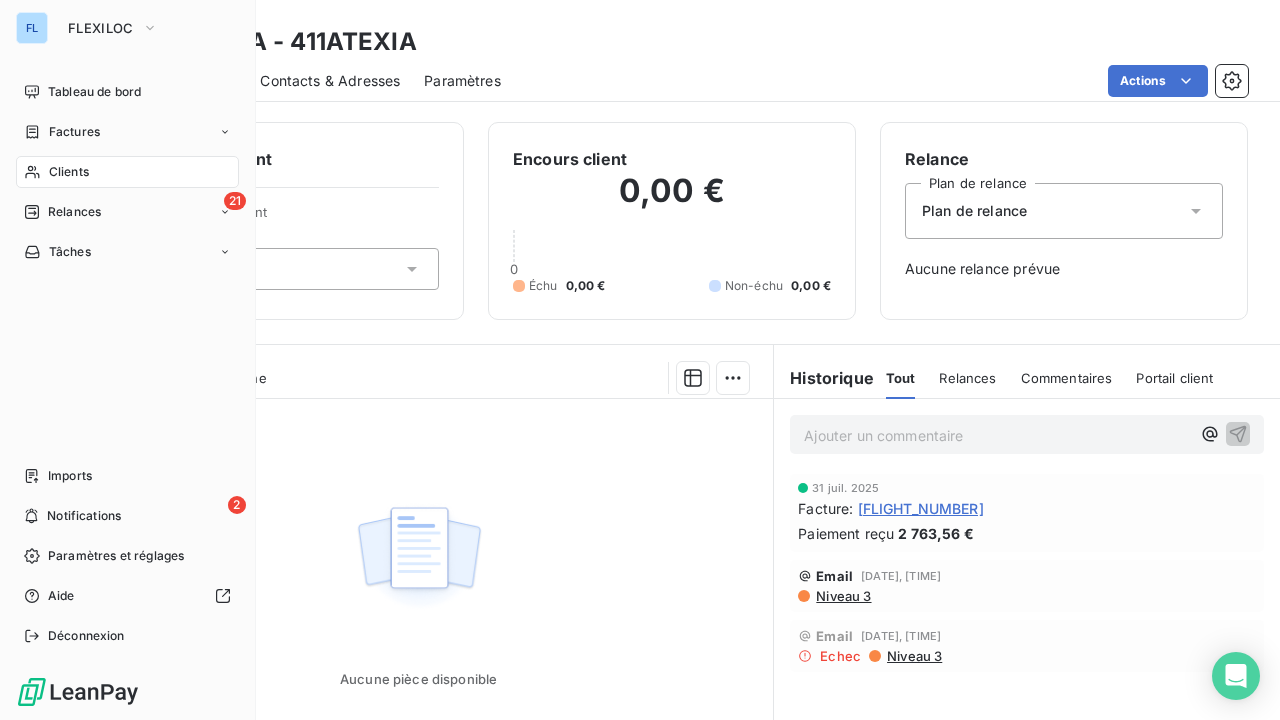 click on "Clients" at bounding box center [69, 172] 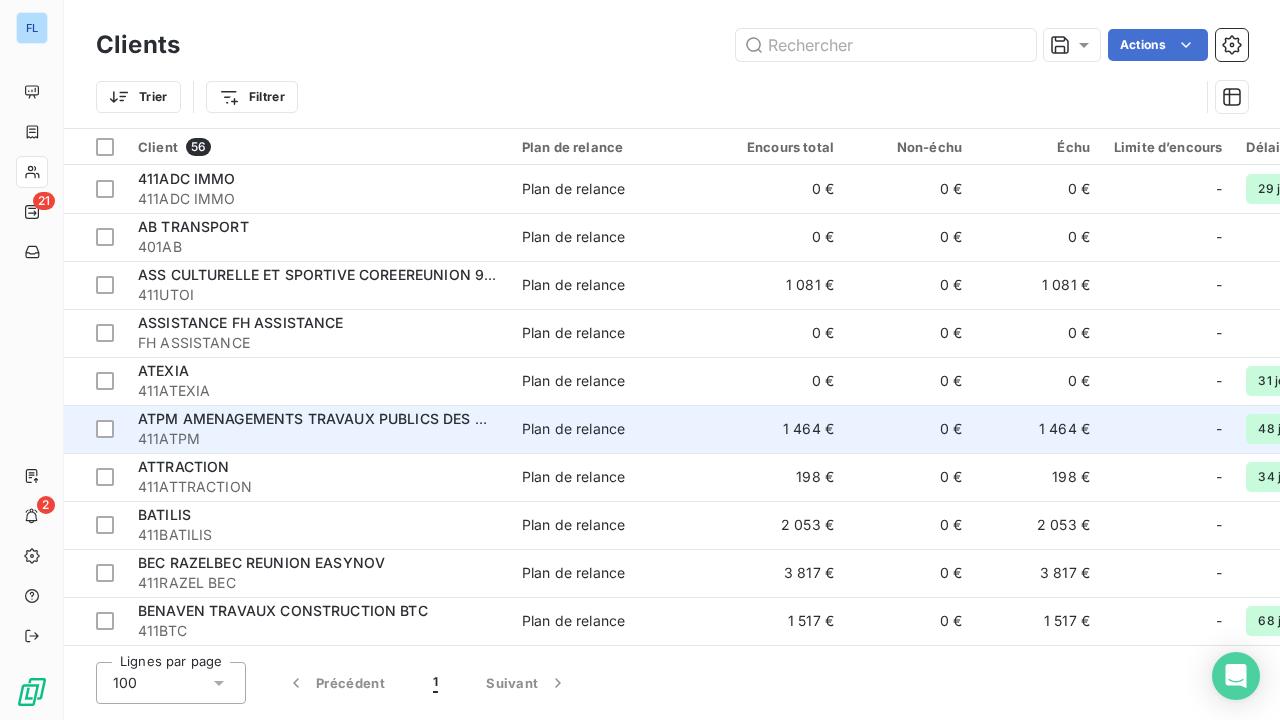 click on "ATPM  AMENAGEMENTS TRAVAUX PUBLICS DES MASCAREIGNES" at bounding box center (363, 418) 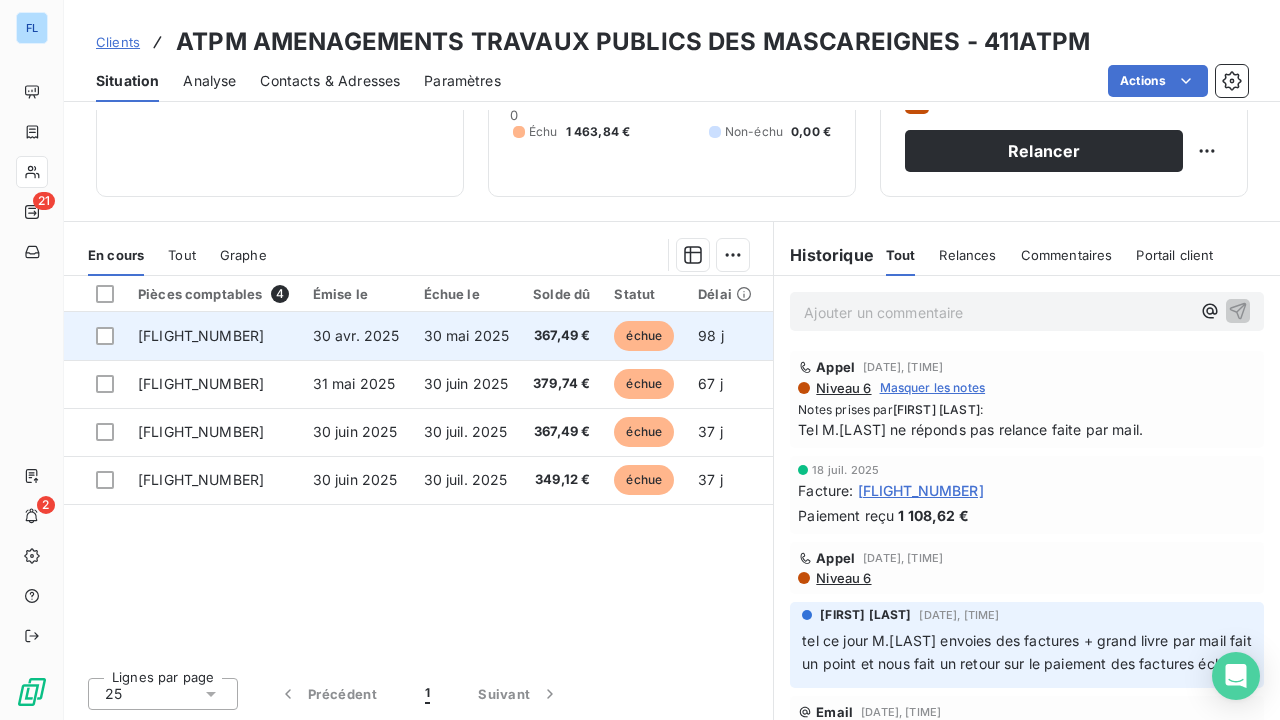 scroll, scrollTop: 0, scrollLeft: 0, axis: both 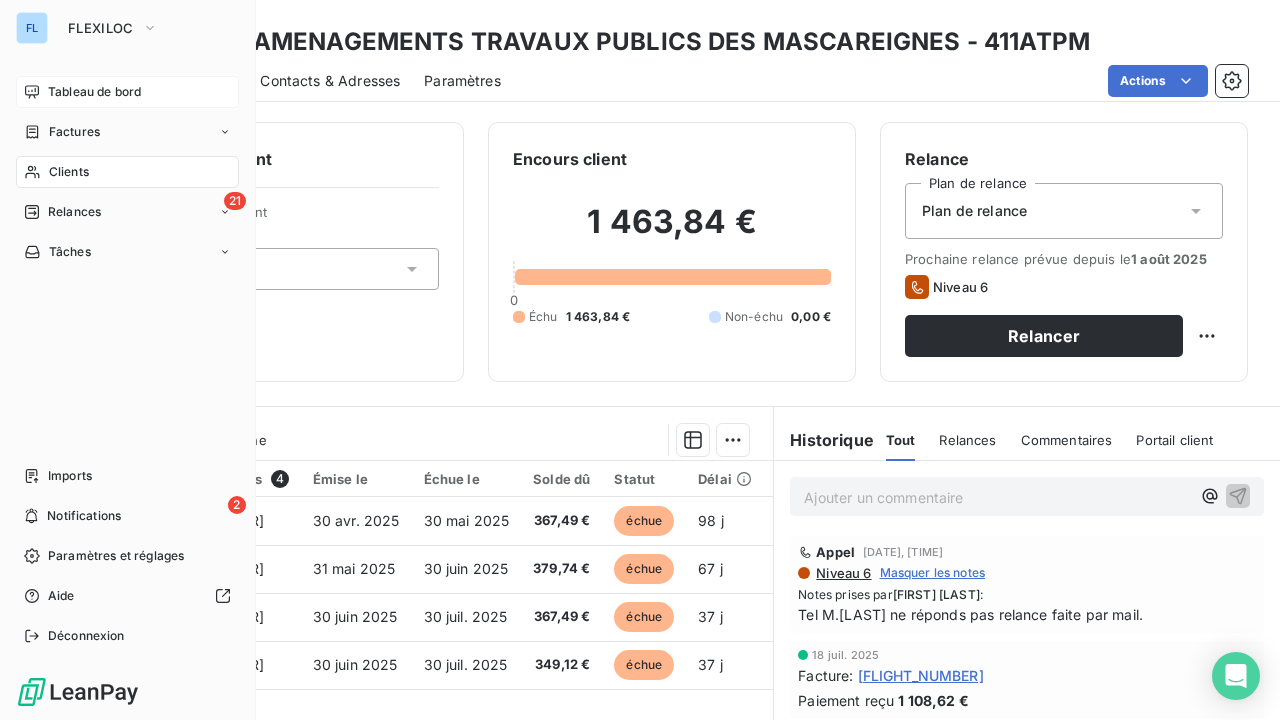 click on "Tableau de bord" at bounding box center [94, 92] 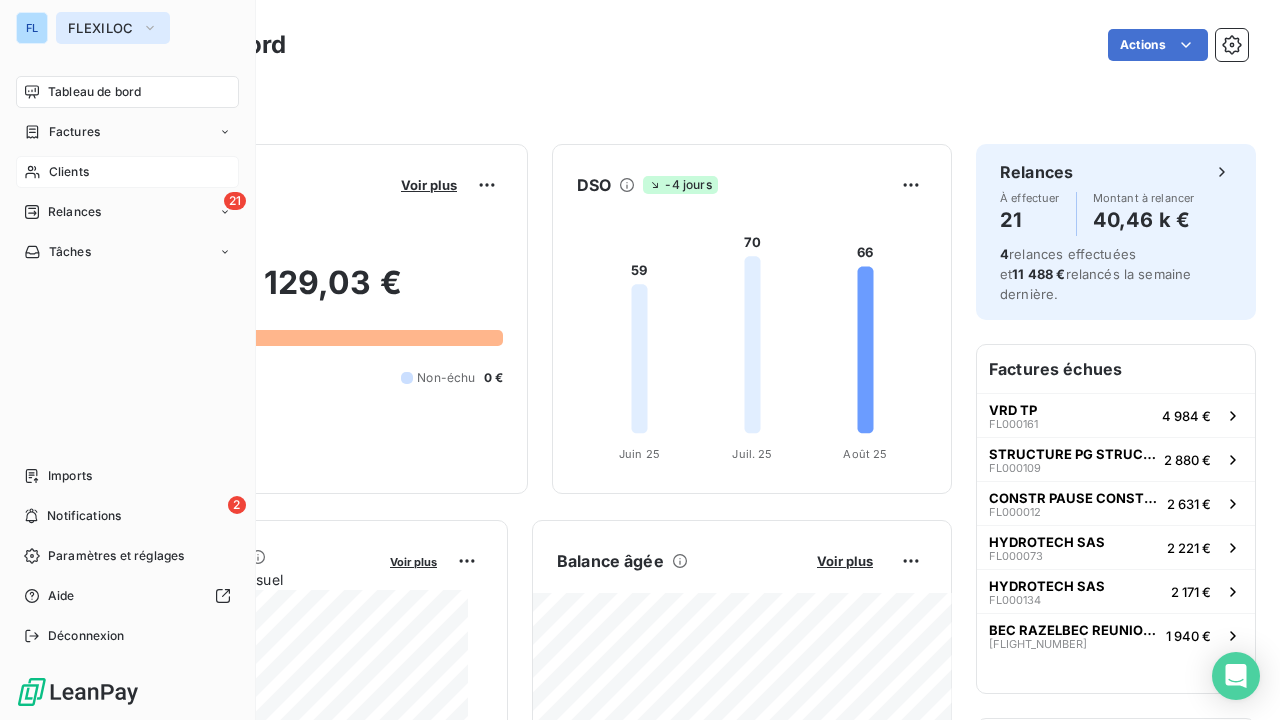 click on "FLEXILOC" at bounding box center [101, 28] 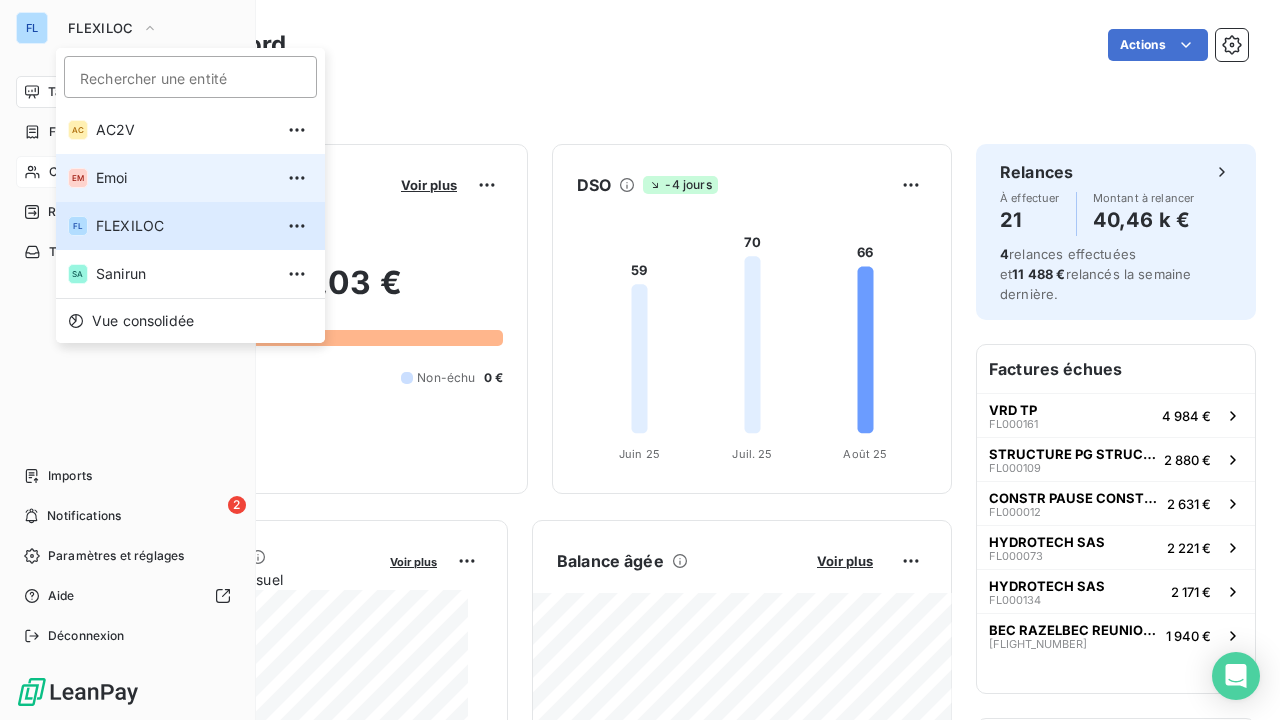 click on "Emoi" at bounding box center [184, 178] 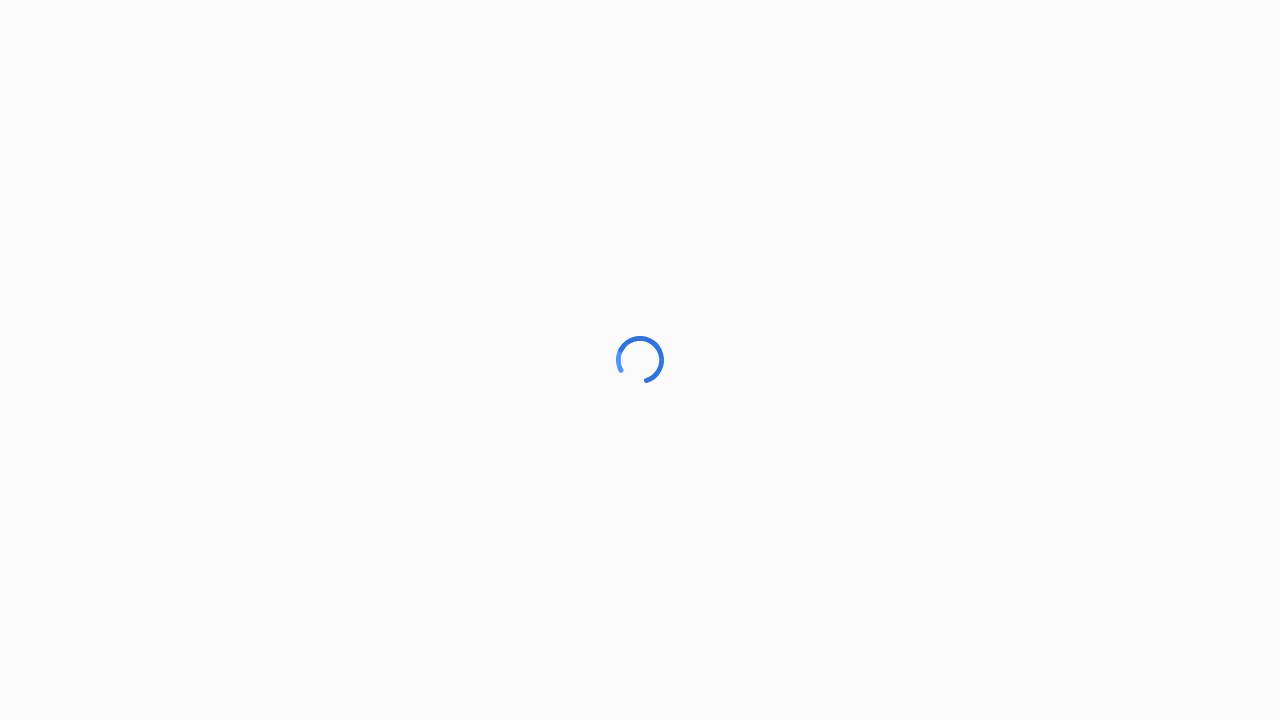 scroll, scrollTop: 0, scrollLeft: 0, axis: both 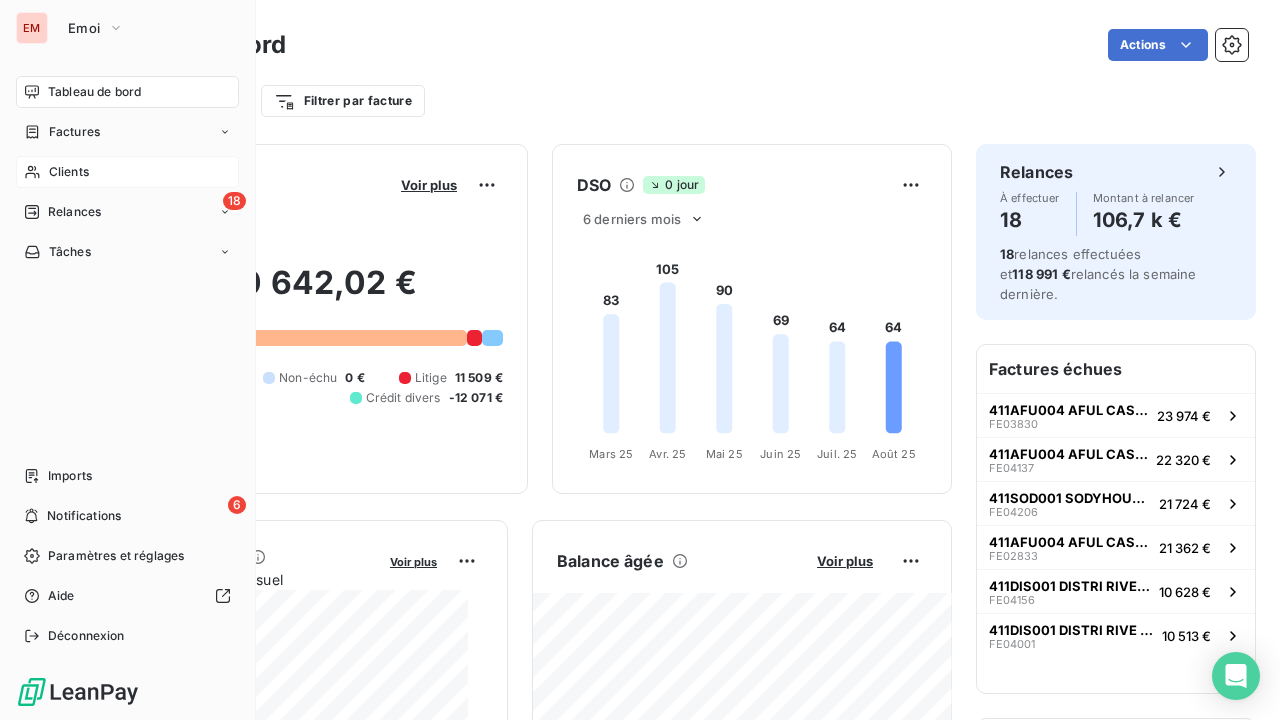 click 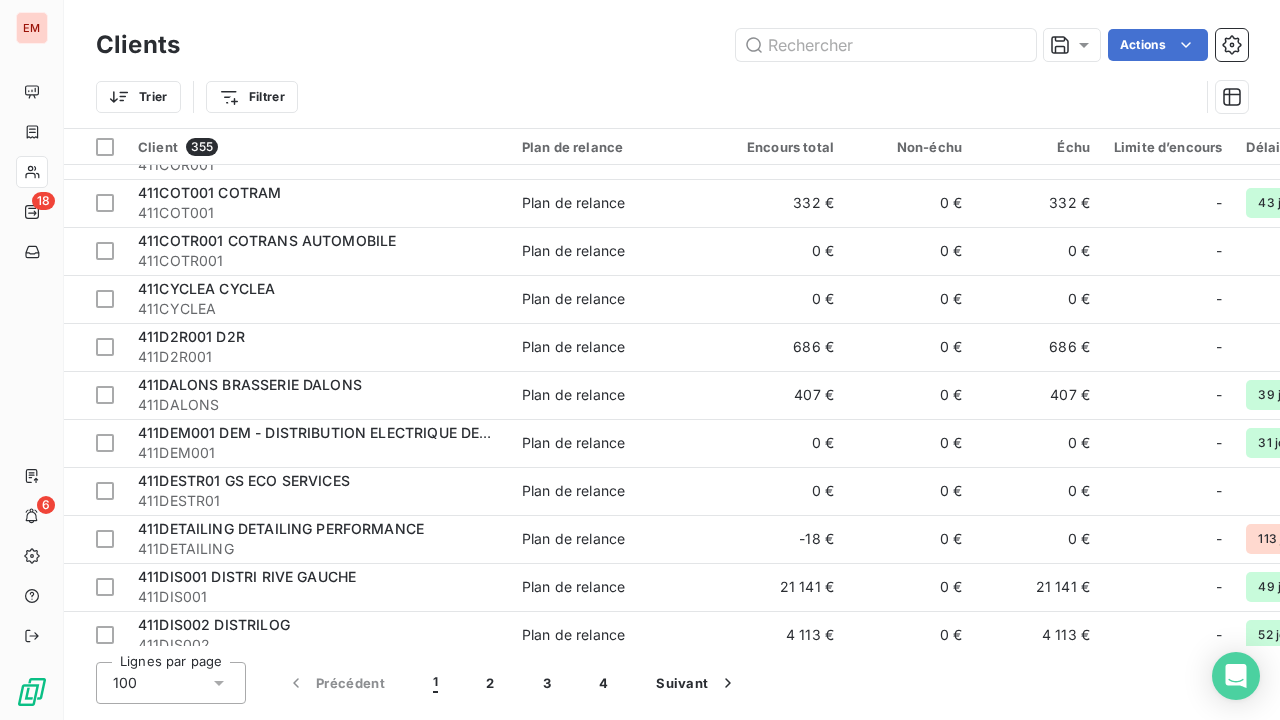 scroll, scrollTop: 4227, scrollLeft: 0, axis: vertical 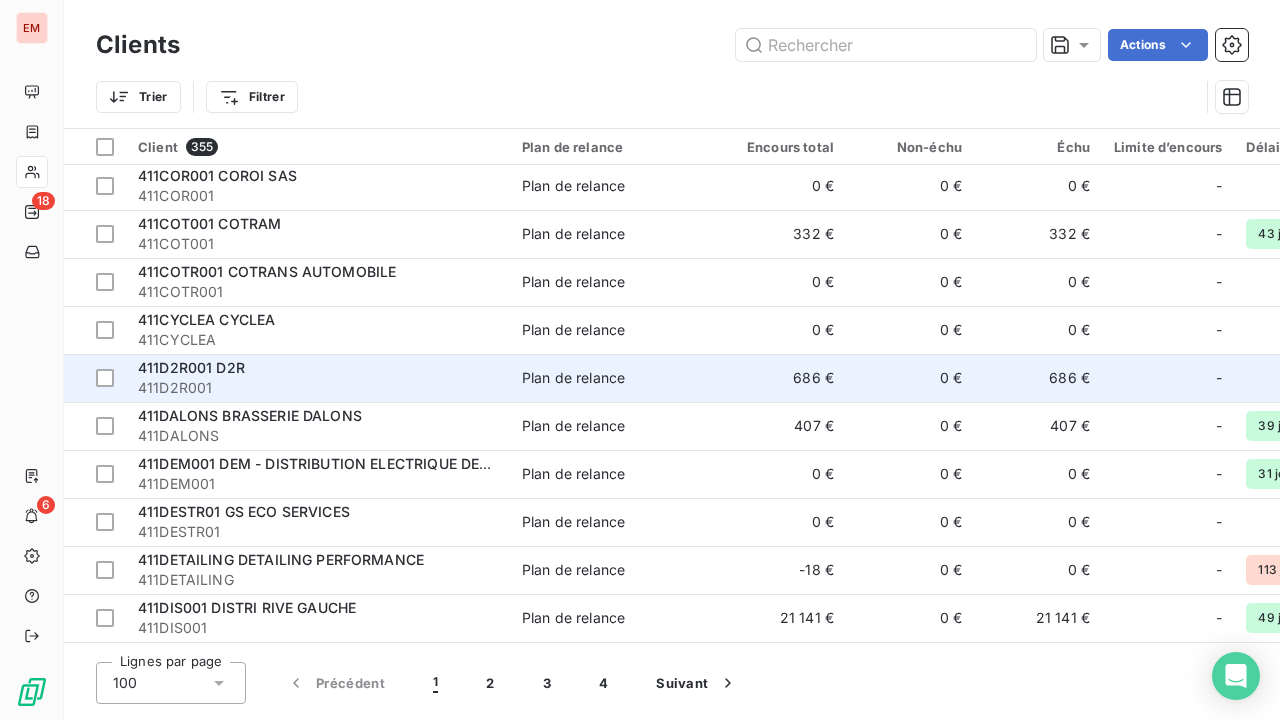 click on "411D2R001 D2R" at bounding box center [191, 367] 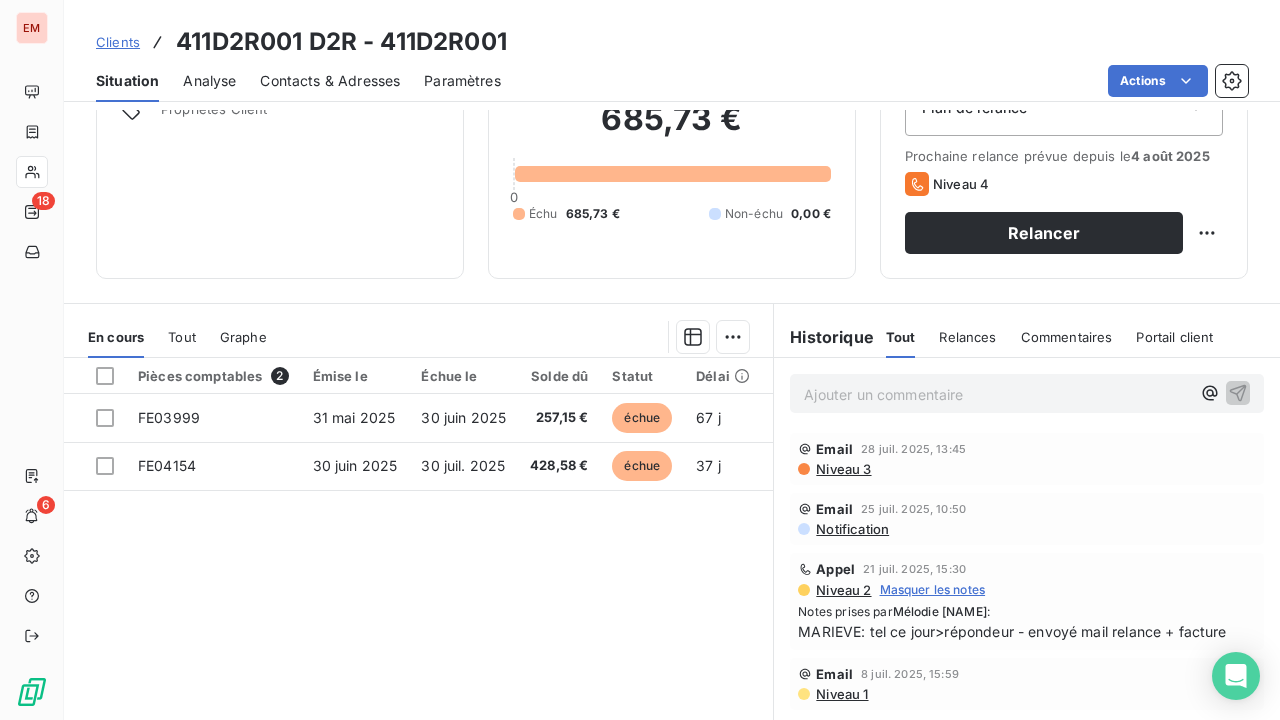 scroll, scrollTop: 0, scrollLeft: 0, axis: both 